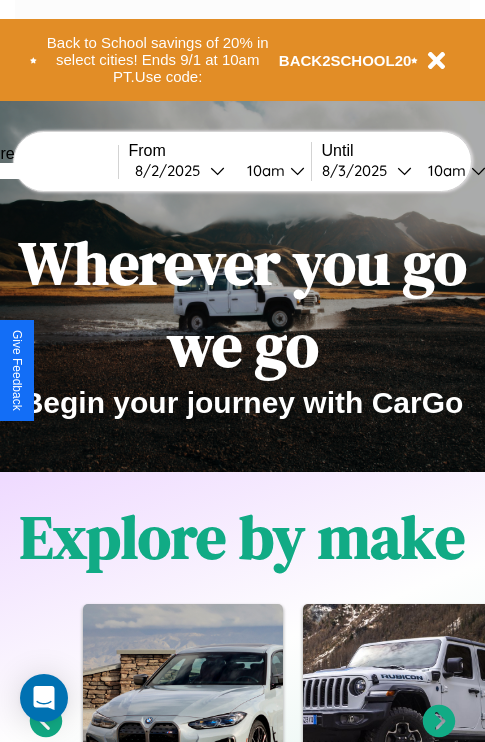 scroll, scrollTop: 0, scrollLeft: 0, axis: both 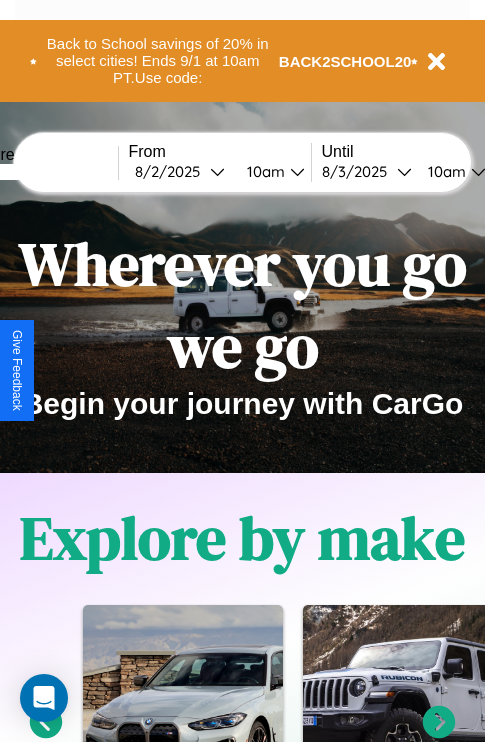click at bounding box center (43, 172) 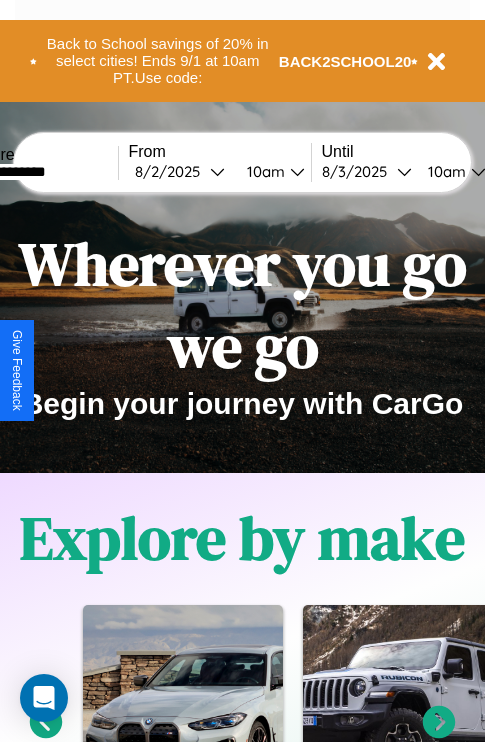 type on "**********" 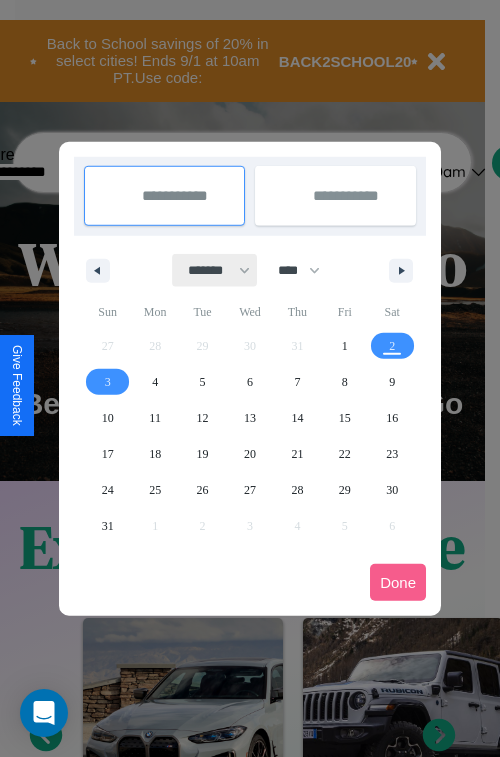click on "******* ******** ***** ***** *** **** **** ****** ********* ******* ******** ********" at bounding box center [215, 270] 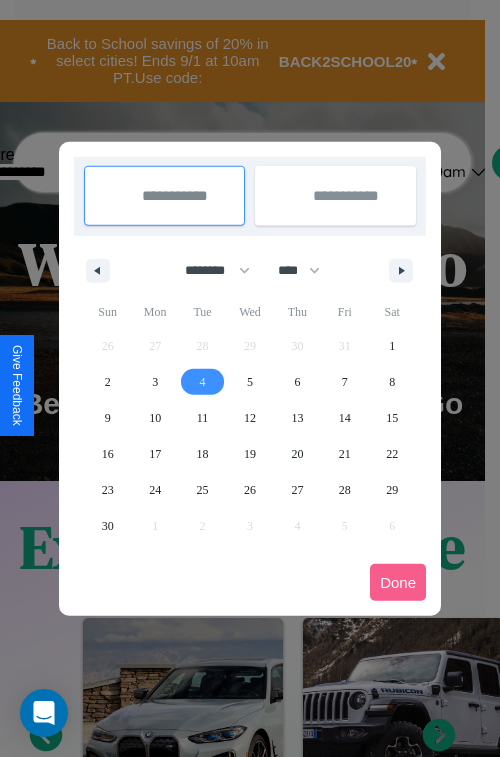 click on "4" at bounding box center [203, 382] 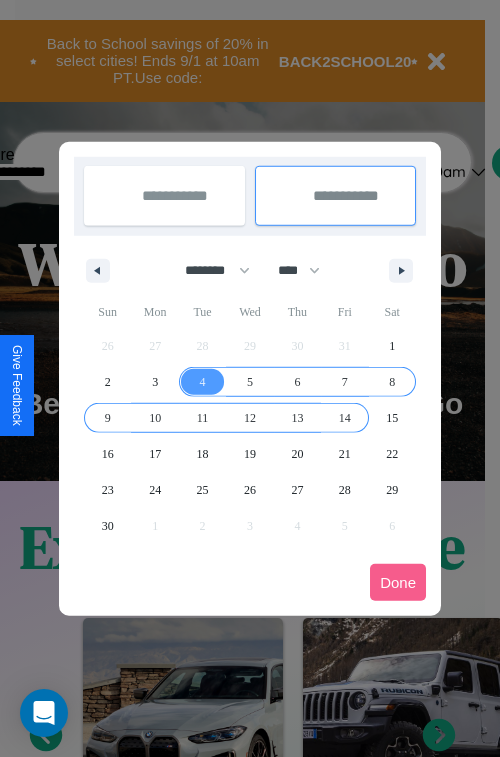 click on "14" at bounding box center [345, 418] 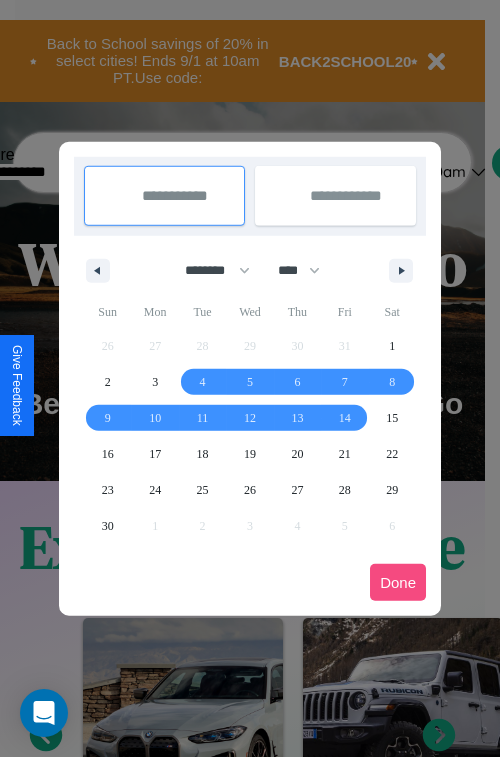 click on "Done" at bounding box center [398, 582] 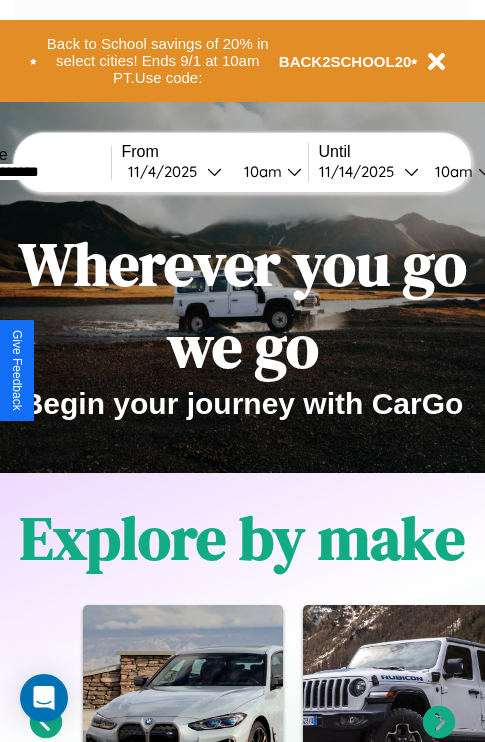 scroll, scrollTop: 0, scrollLeft: 74, axis: horizontal 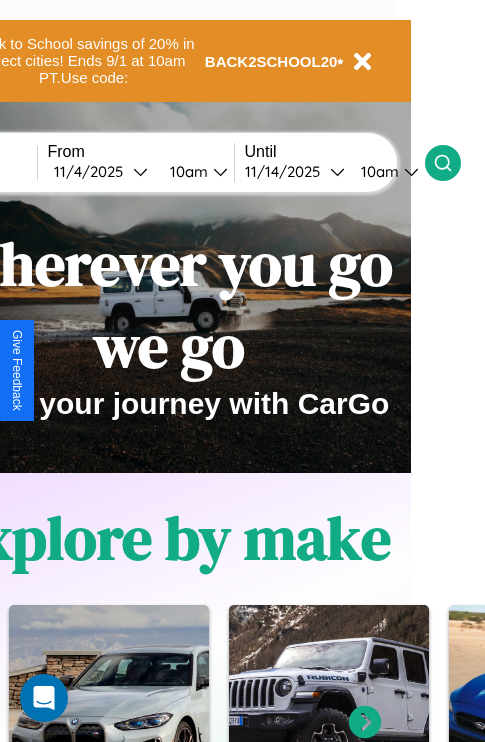 click 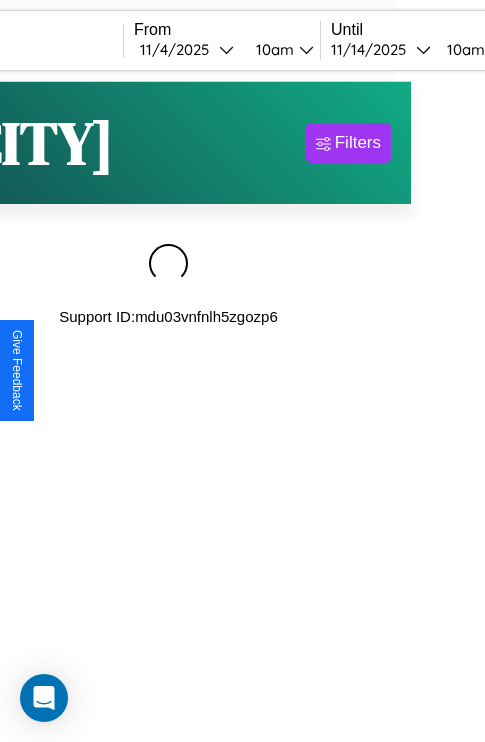 scroll, scrollTop: 0, scrollLeft: 0, axis: both 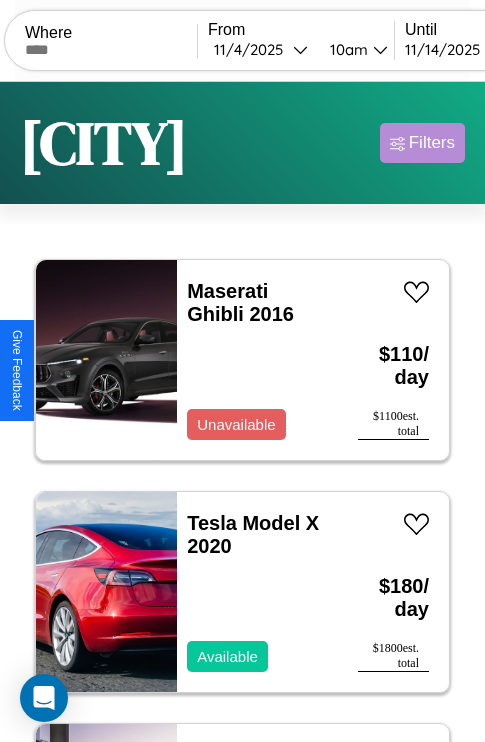 click on "Filters" at bounding box center (432, 143) 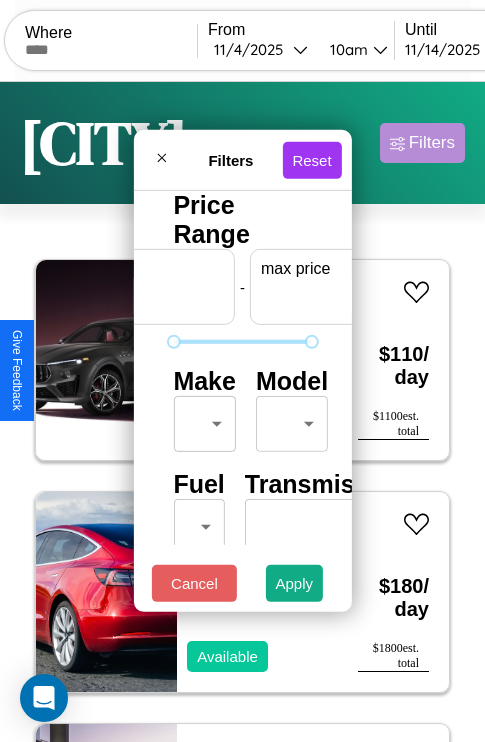 scroll, scrollTop: 0, scrollLeft: 124, axis: horizontal 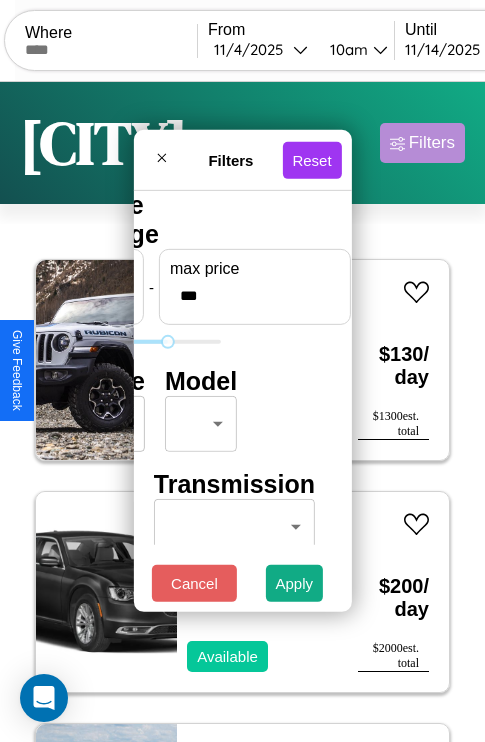 type on "***" 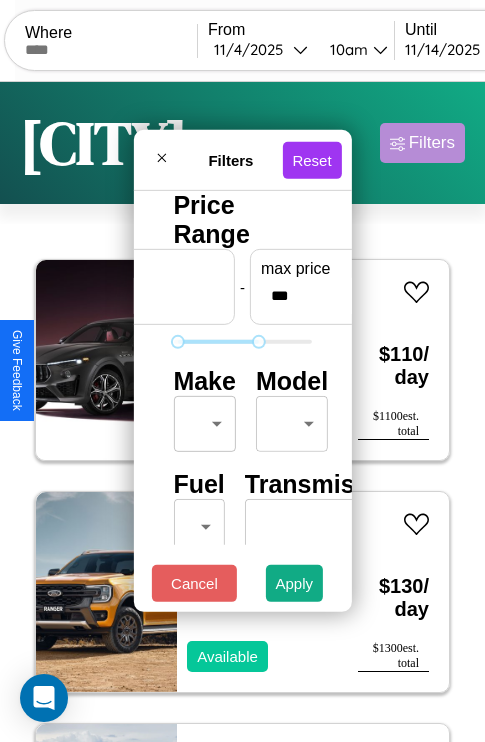 scroll, scrollTop: 162, scrollLeft: 0, axis: vertical 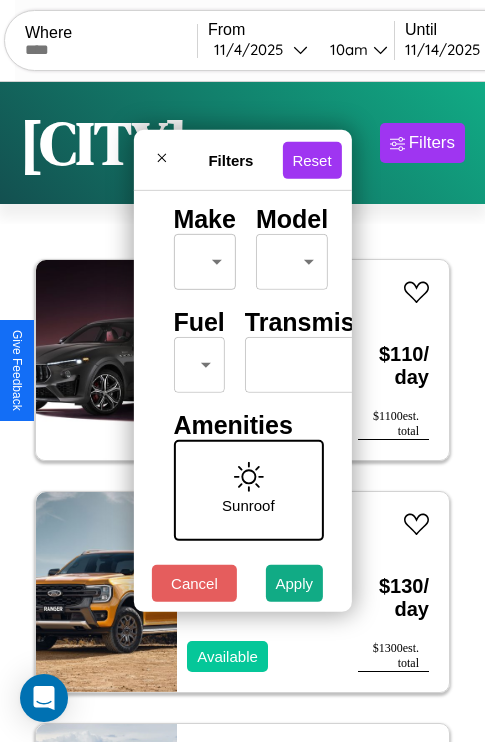 type on "**" 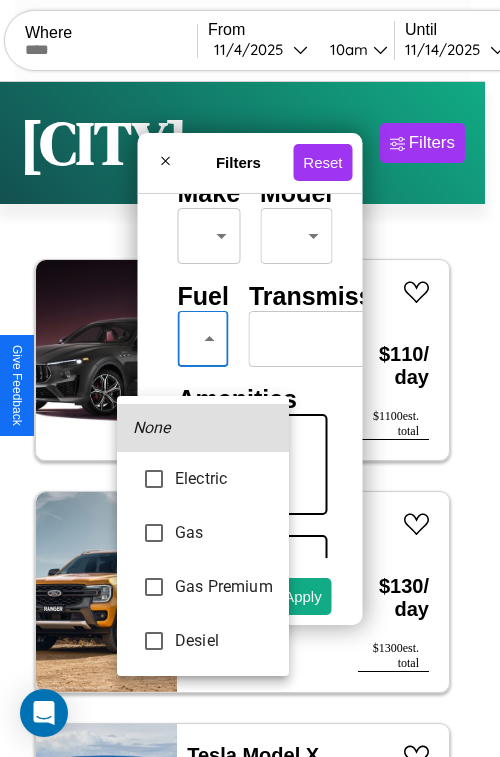 type on "********" 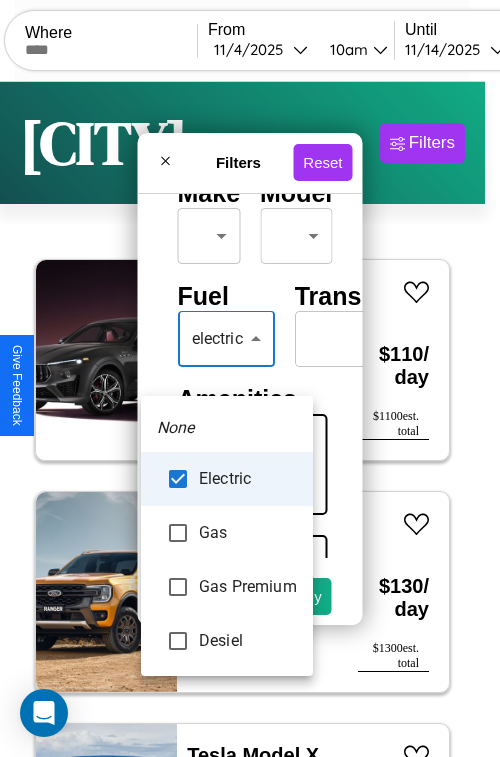 click at bounding box center [250, 378] 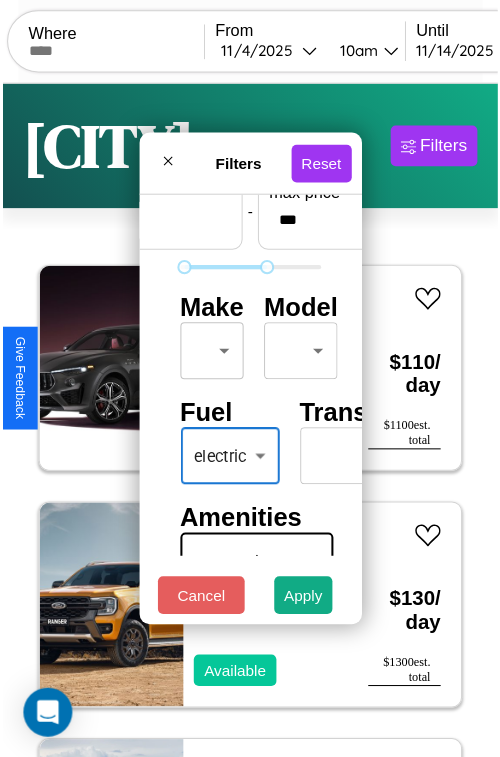 scroll, scrollTop: 59, scrollLeft: 0, axis: vertical 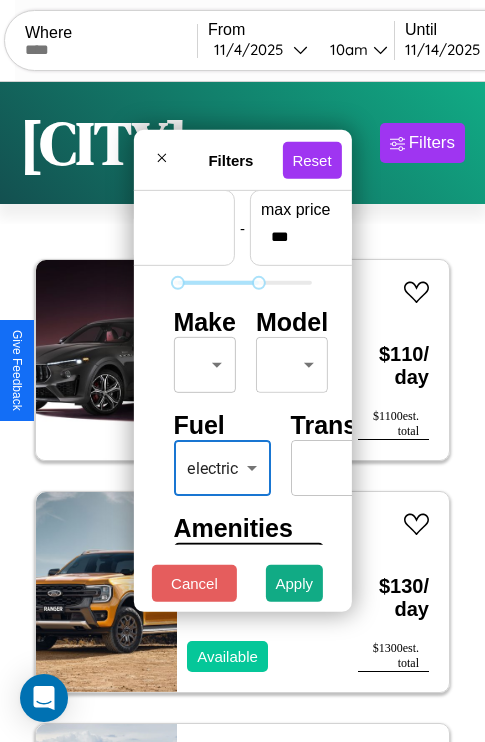 click on "CarGo Where From [DATE] 10am Until [DATE] 10am Become a Host Login Sign Up [CITY] Filters 21 cars in this area These cars can be picked up in this city. Maserati Ghibli 2016 Available $ 110 / day $ 1100 est. total Ford Granada 2022 Available $ 130 / day $ 1300 est. total Tesla Model X 2020 Available $ 180 / day $ 1800 est. total Ferrari Daytona SP3 2016 Available $ 70 / day $ 700 est. total Bentley Turbo 2024 Available $ 30 / day $ 300 est. total GMC Heavy Conventional 2023 Available $ 170 / day $ 1700 est. total Lexus LX 2016 Available $ 160 / day $ 1600 est. total Lexus IS 2017 Available $ 110 / day $ 1100 est. total Alfa Romeo 8C Competizione Spider 2018 Available $ 30 / day $ 300 est. total Chevrolet Cruze 2024 Available $ 60 / day $ 600 est. total Volvo EX30 2014 Available $ 60 / day $ 600 est. total Jeep Renegade 2020 Unavailable $ 130 / day $ 1300 est. total Jaguar XJ12 2014 Available $ 170 / day $ 1700" at bounding box center (242, 412) 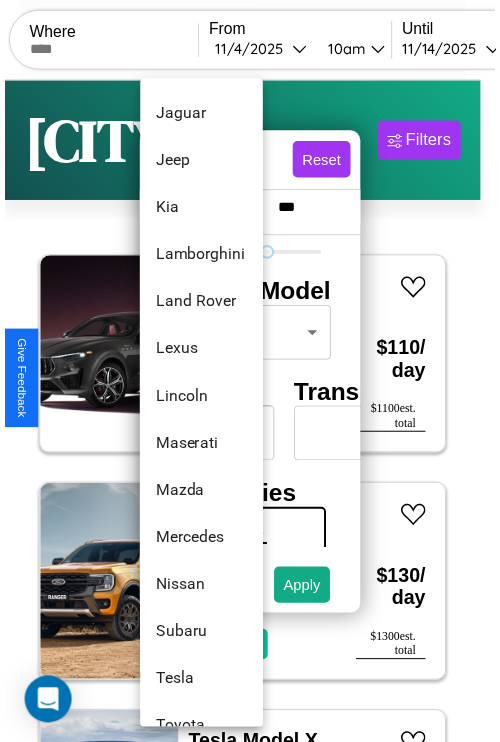 scroll, scrollTop: 998, scrollLeft: 0, axis: vertical 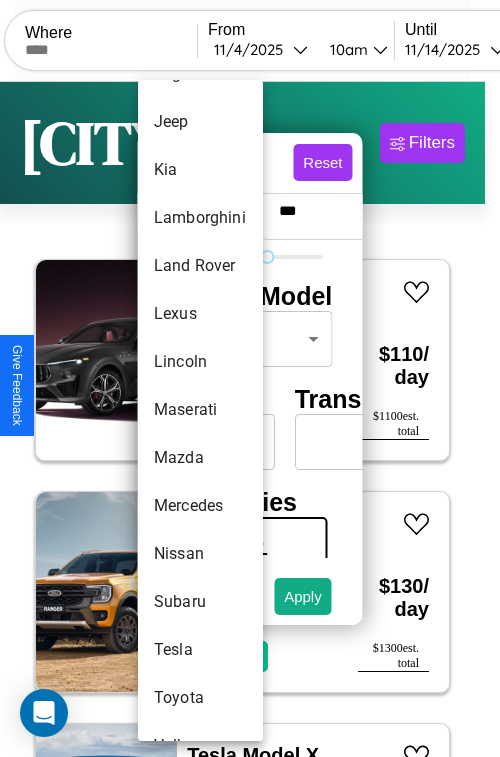 click on "Maserati" at bounding box center [200, 410] 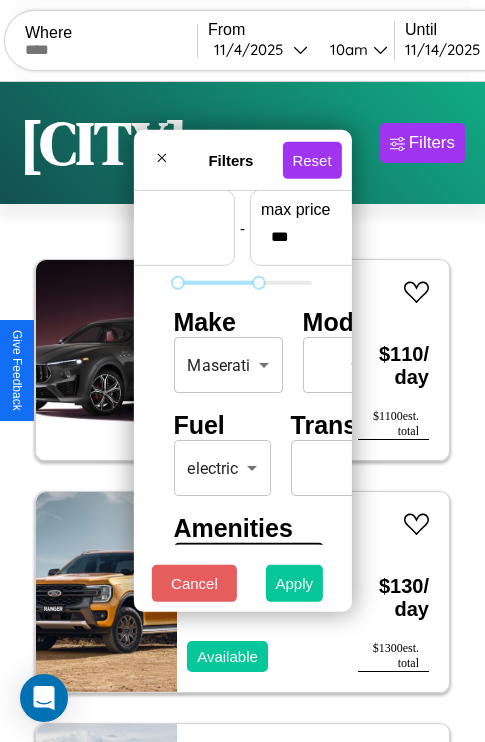click on "Apply" at bounding box center [295, 583] 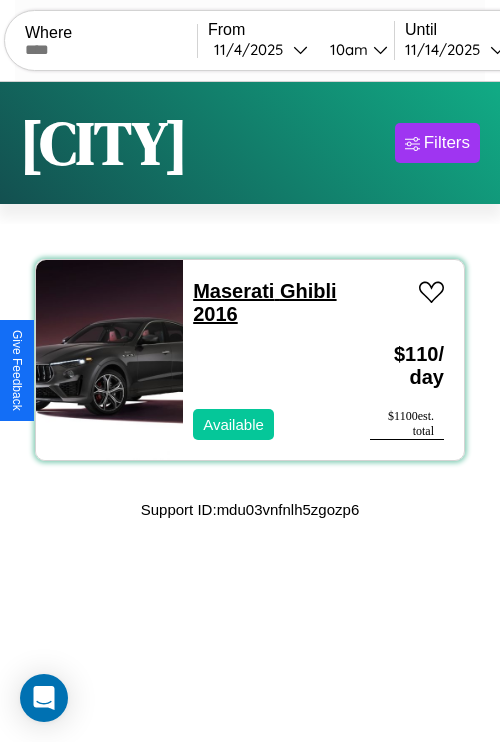 click on "Maserati   Ghibli   2016" at bounding box center (264, 302) 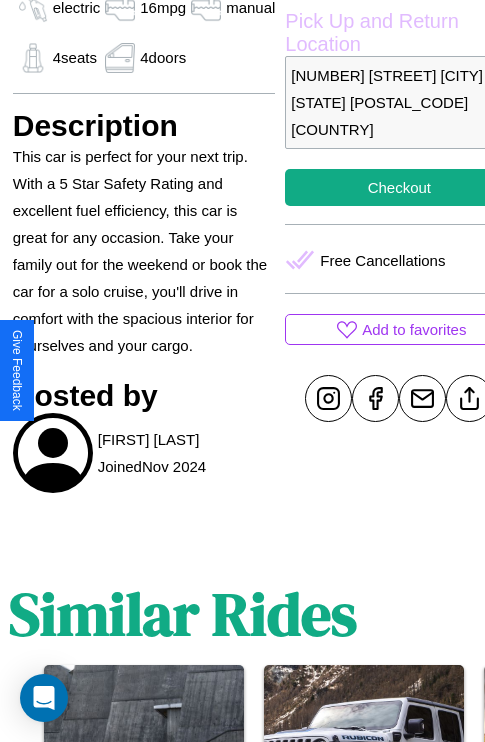 scroll, scrollTop: 707, scrollLeft: 60, axis: both 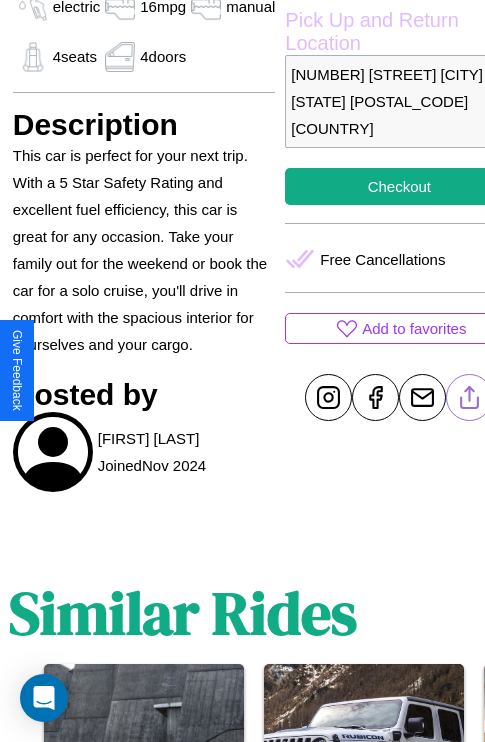 click 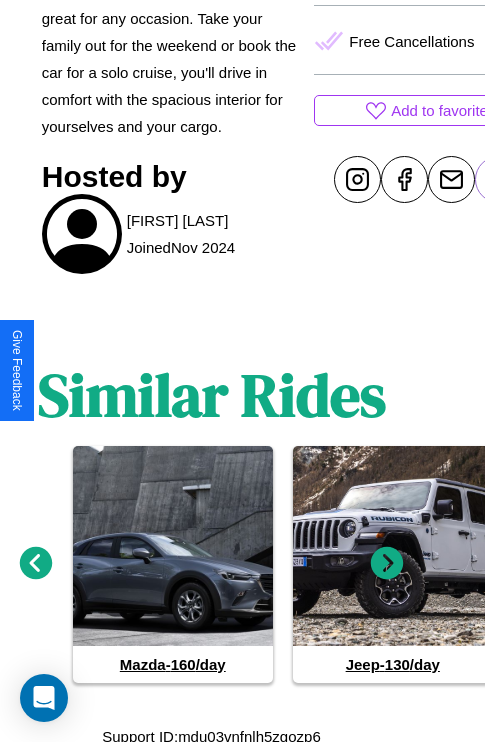 scroll, scrollTop: 933, scrollLeft: 30, axis: both 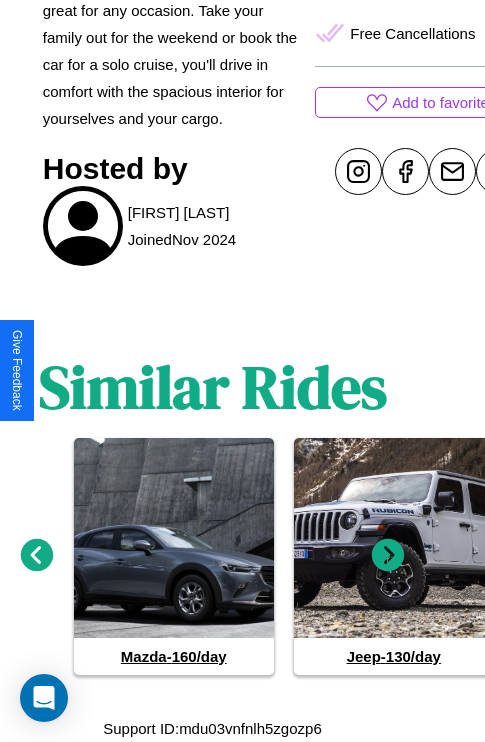 click 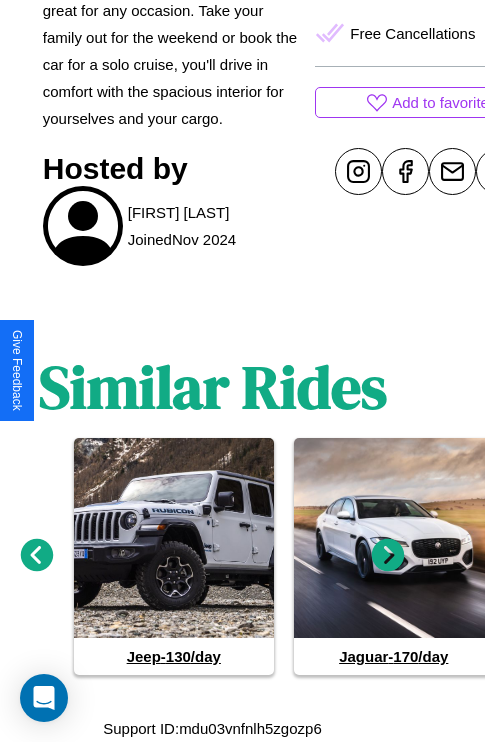 click 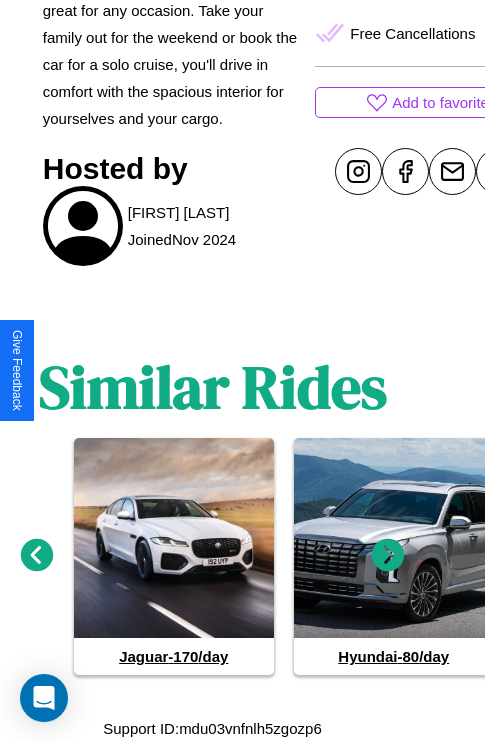 click 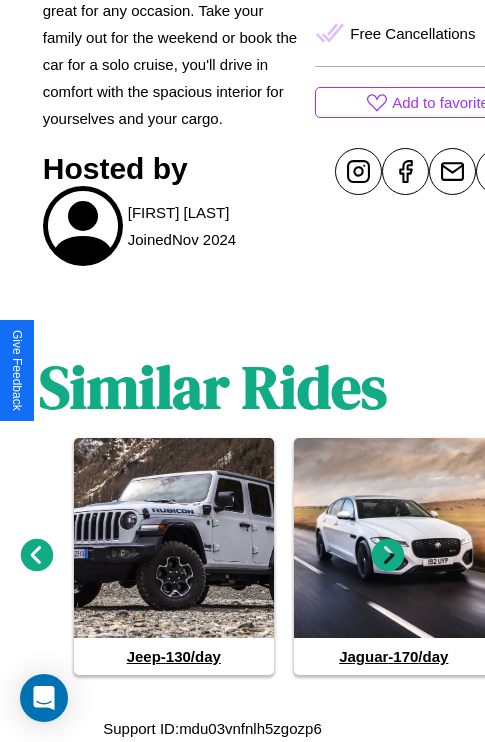 click 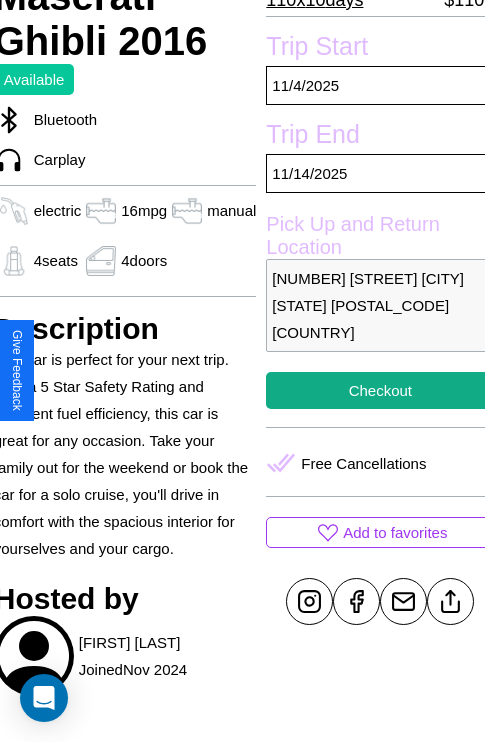 scroll, scrollTop: 496, scrollLeft: 80, axis: both 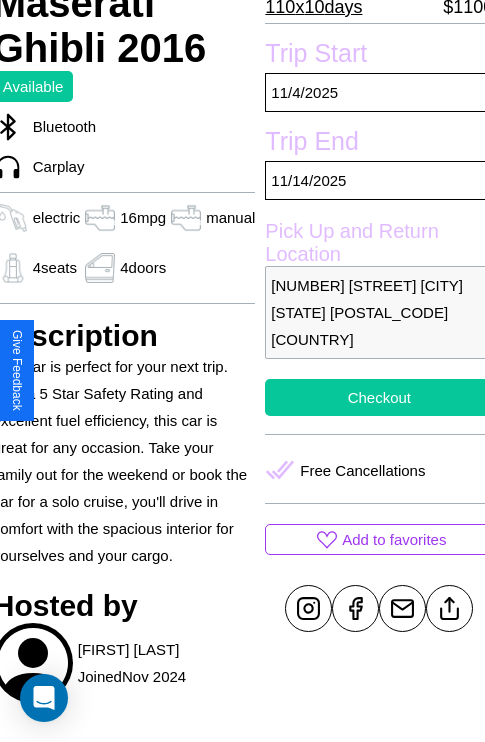 click on "Checkout" at bounding box center (379, 397) 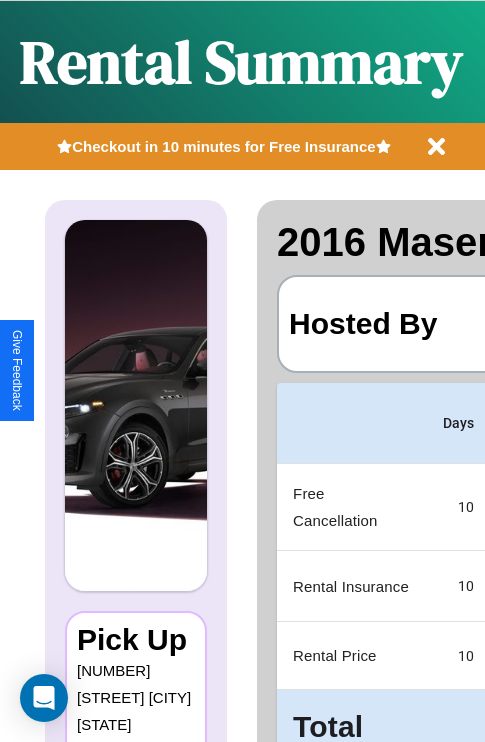 scroll, scrollTop: 0, scrollLeft: 382, axis: horizontal 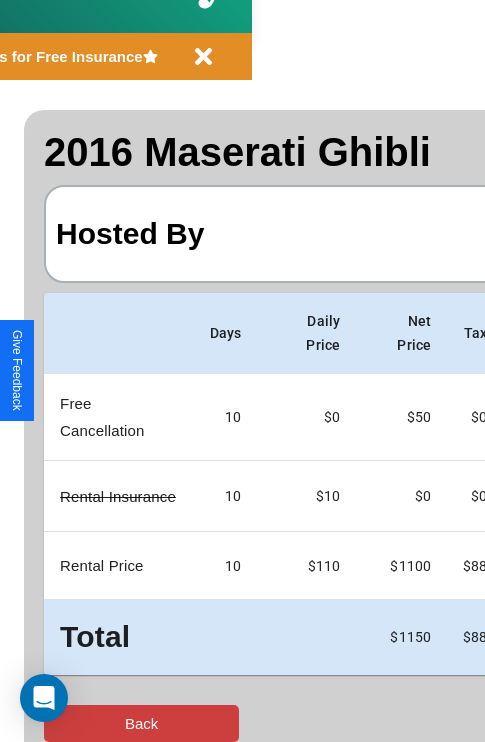 click on "Back" at bounding box center [141, 723] 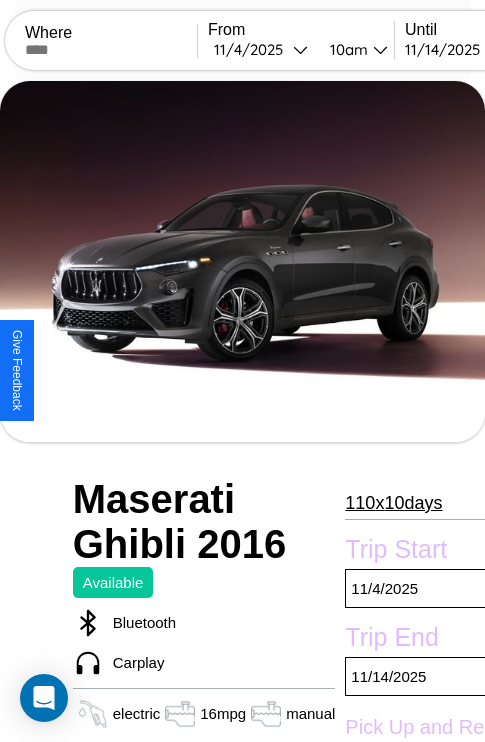 scroll, scrollTop: 707, scrollLeft: 60, axis: both 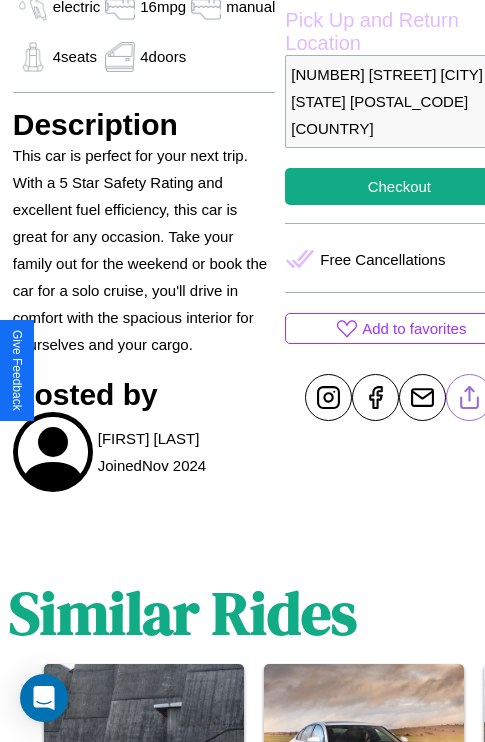 click 